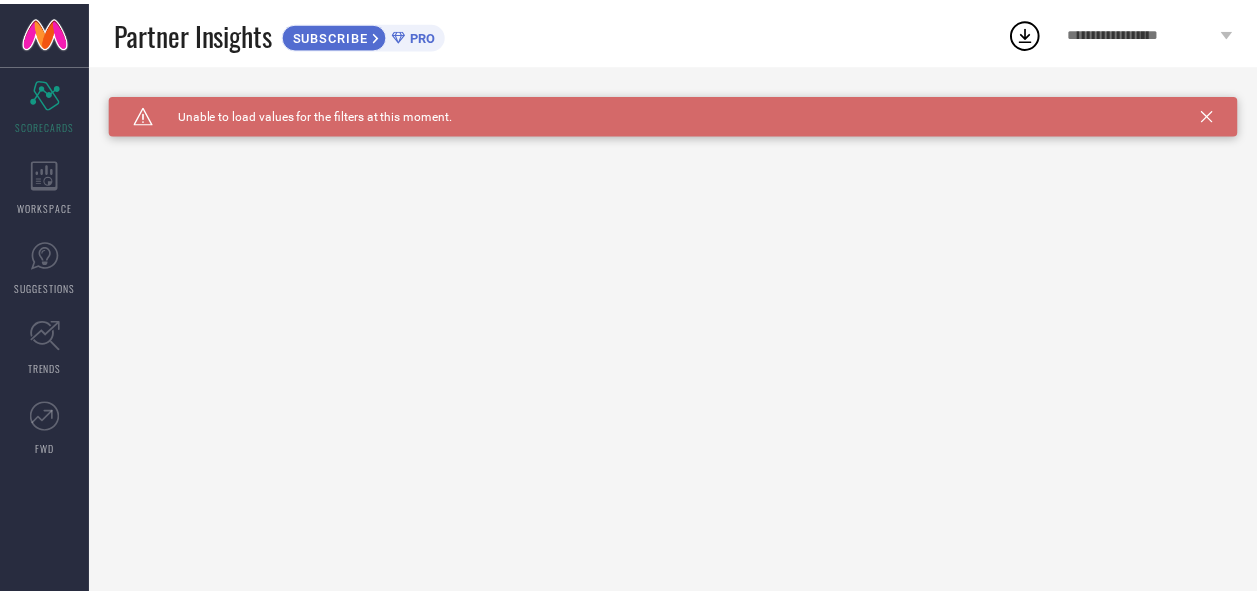 scroll, scrollTop: 0, scrollLeft: 0, axis: both 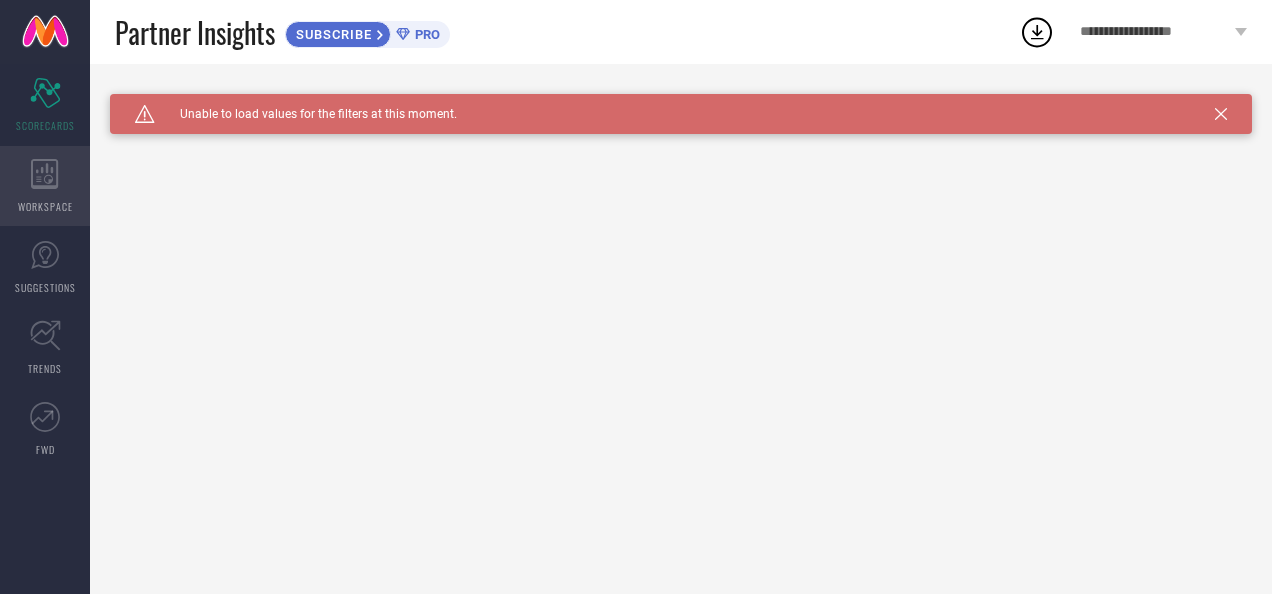 click on "WORKSPACE" at bounding box center [45, 186] 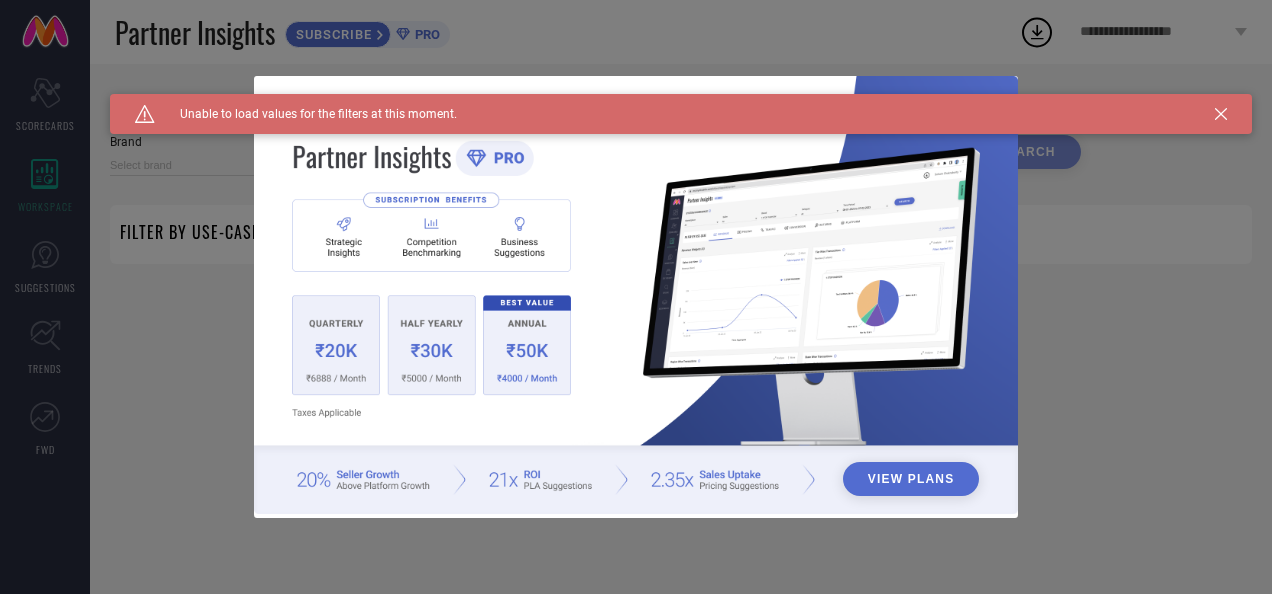 type on "1 STOP FASHION" 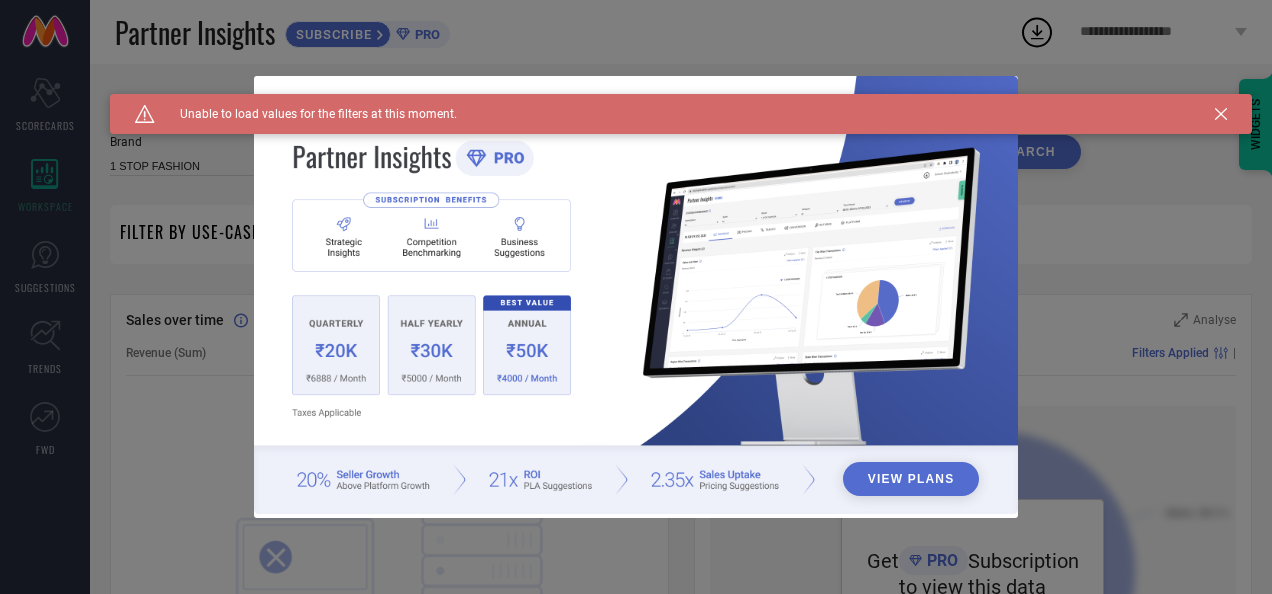 click on "Caution Created with Sketch. Unable to load values for the filters at this moment." at bounding box center (681, 114) 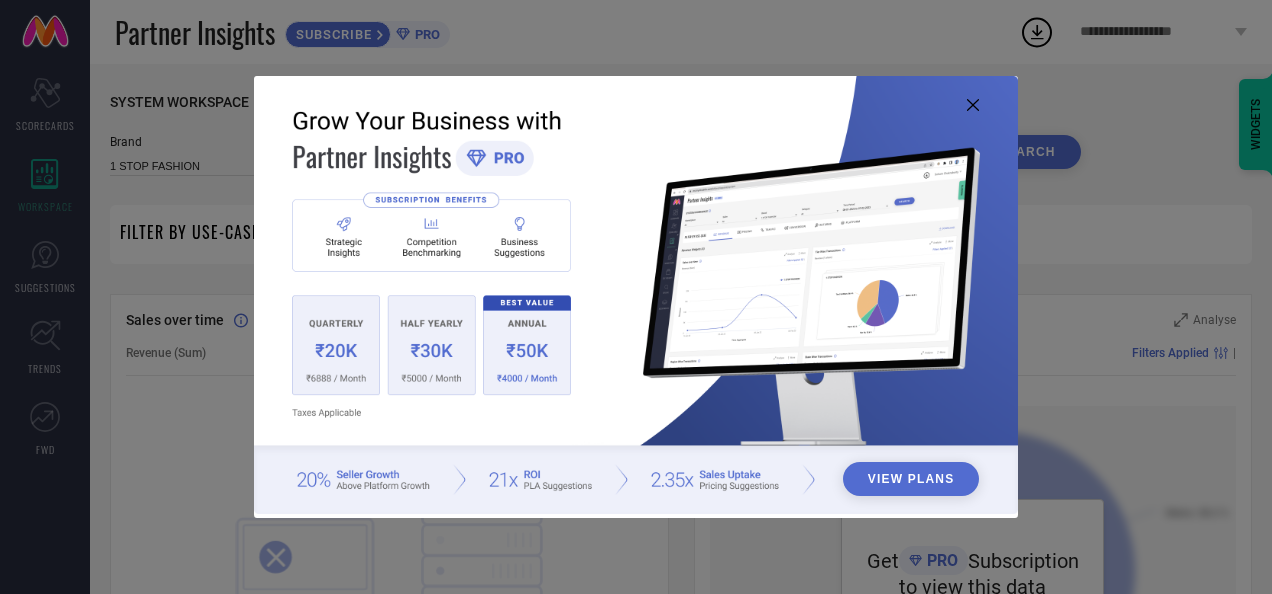 click on "View Plans" at bounding box center (636, 297) 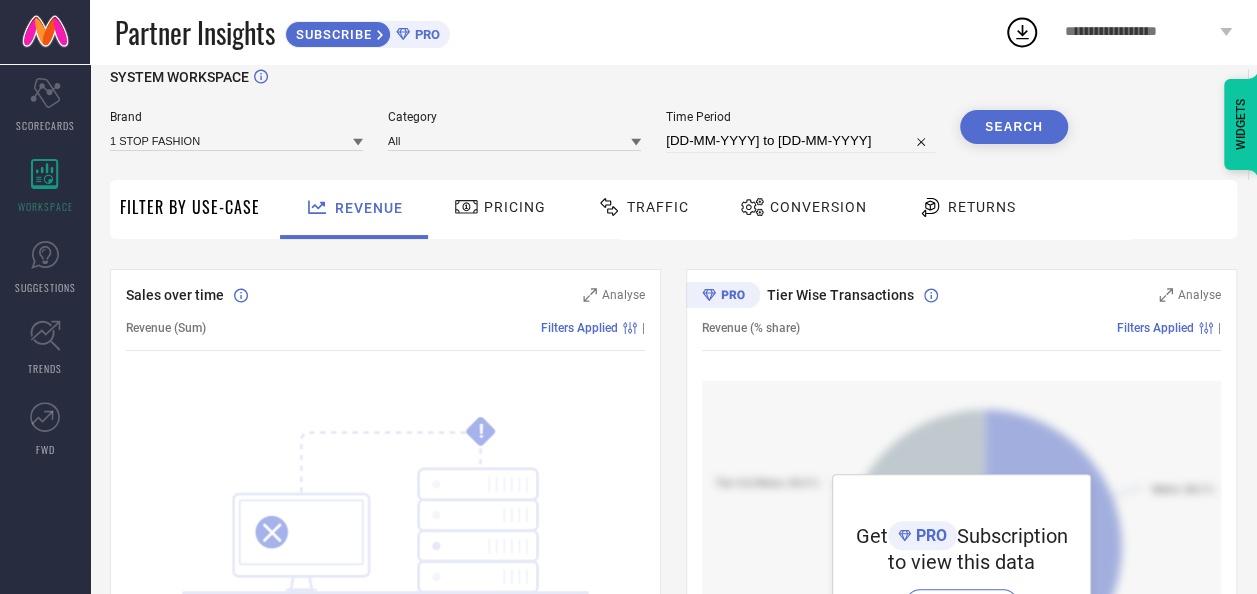 scroll, scrollTop: 0, scrollLeft: 0, axis: both 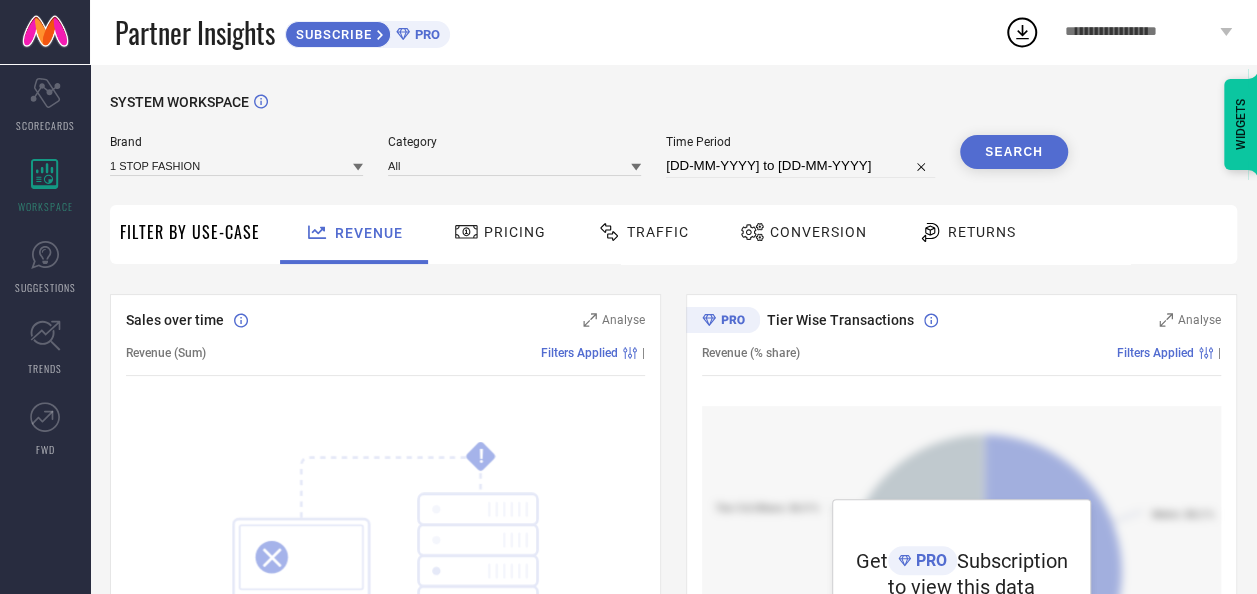 click 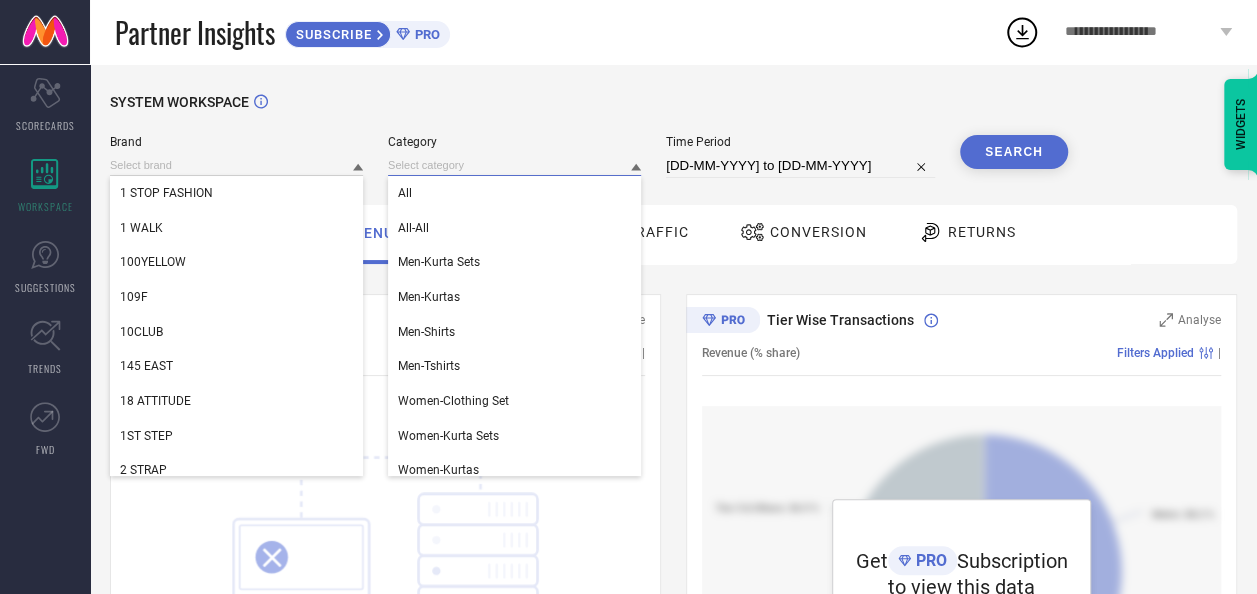 click at bounding box center (514, 165) 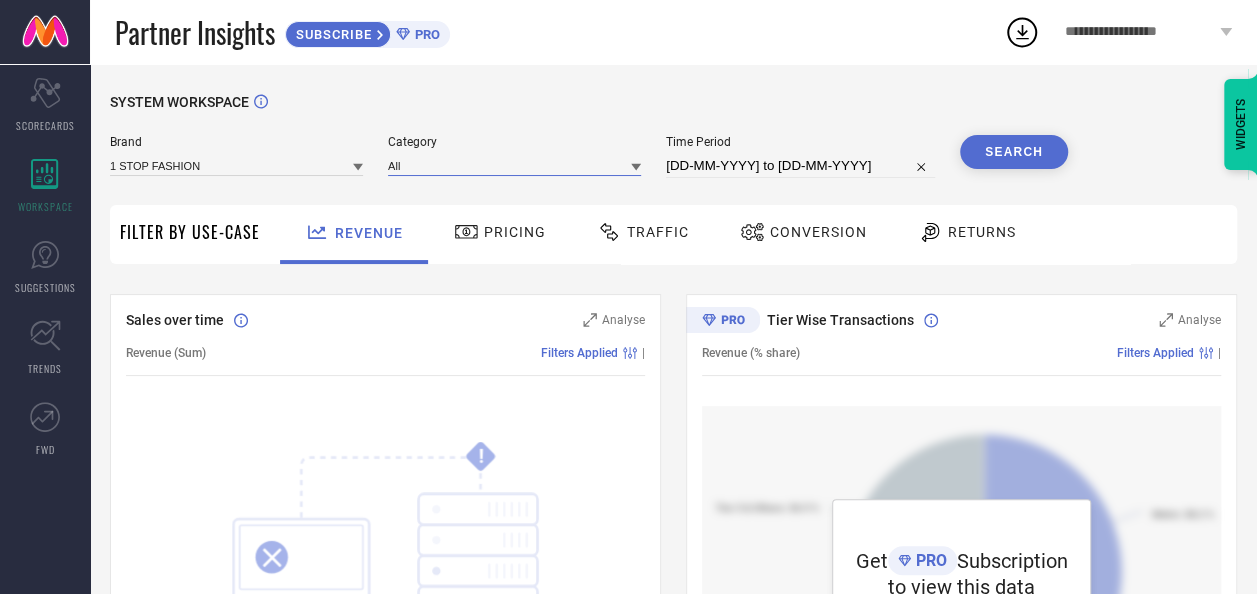 scroll, scrollTop: 519, scrollLeft: 0, axis: vertical 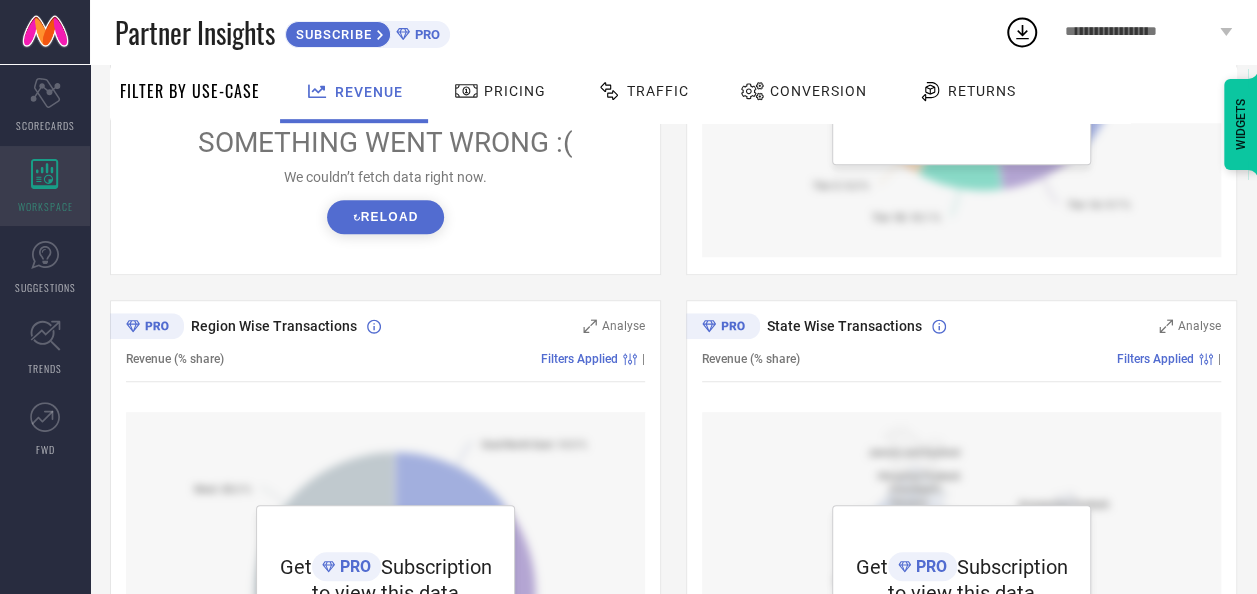 click on "WORKSPACE" at bounding box center (45, 186) 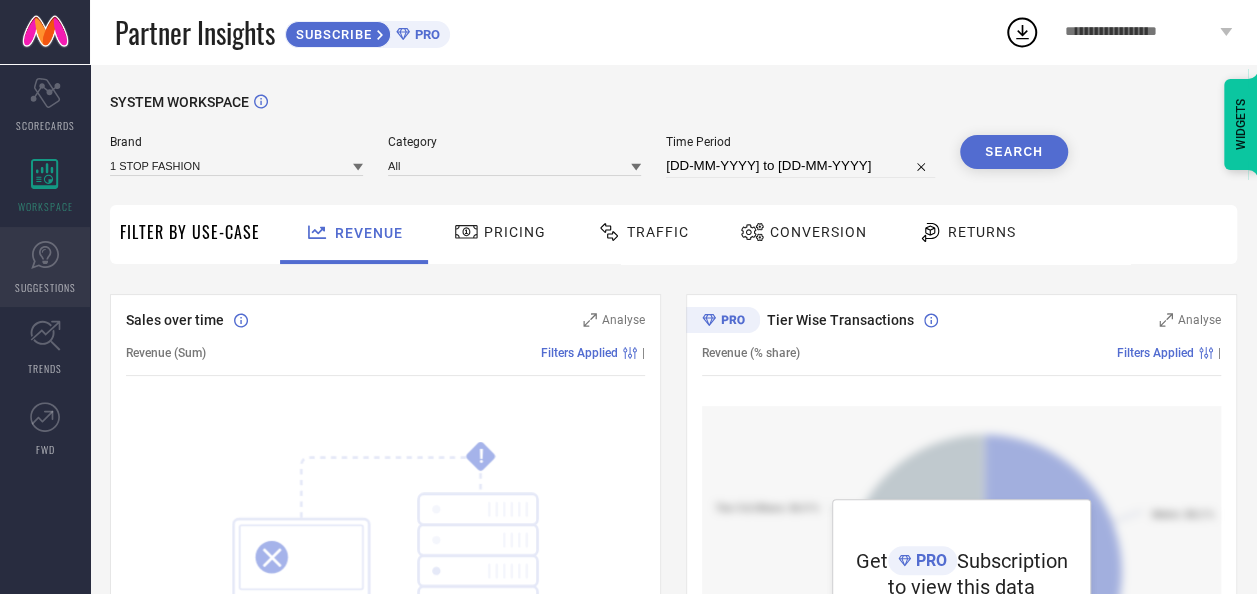click on "SUGGESTIONS" at bounding box center [45, 267] 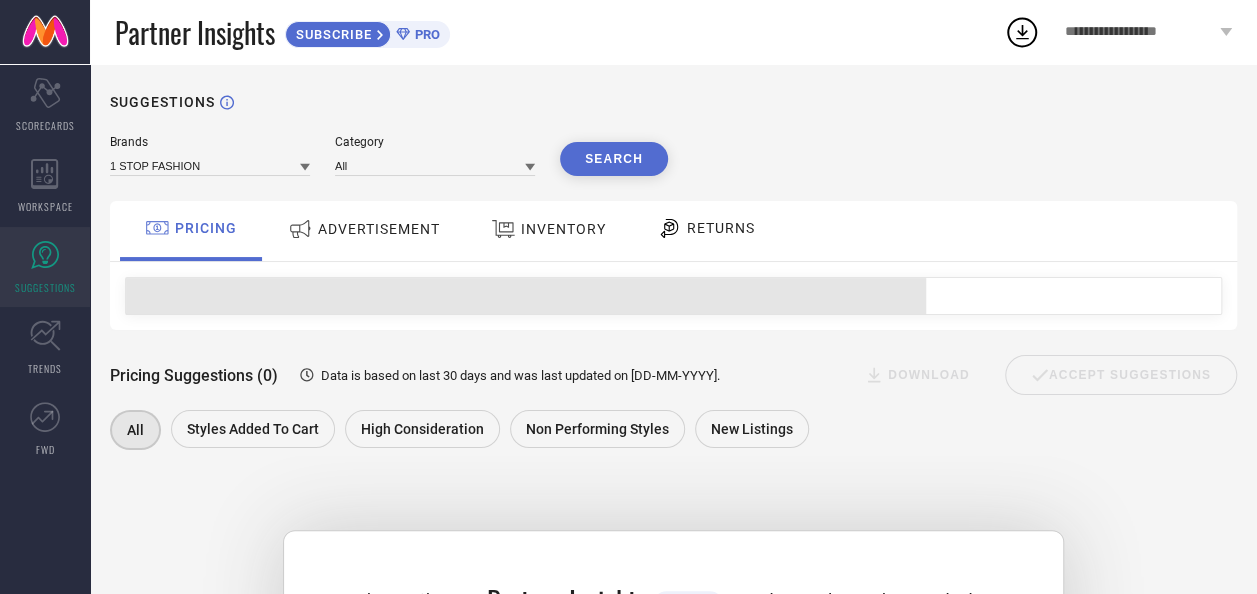 click on "Data is based on last 30 days and was last updated on [DD-MM-YYYY]." at bounding box center (520, 375) 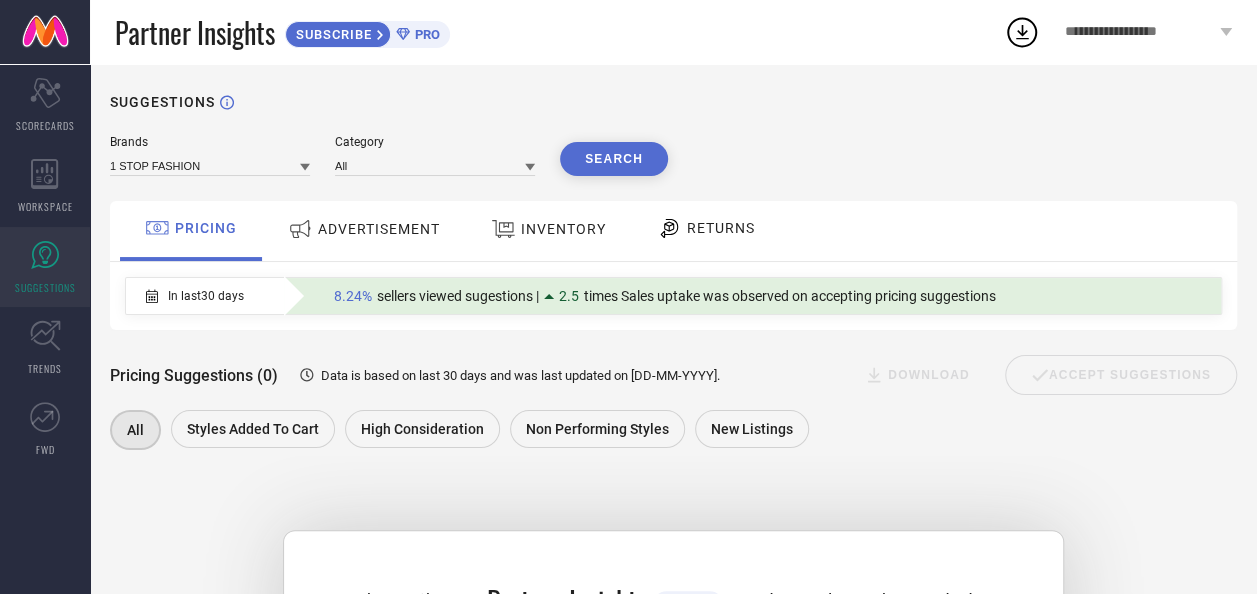 click on "PRICING" at bounding box center (206, 228) 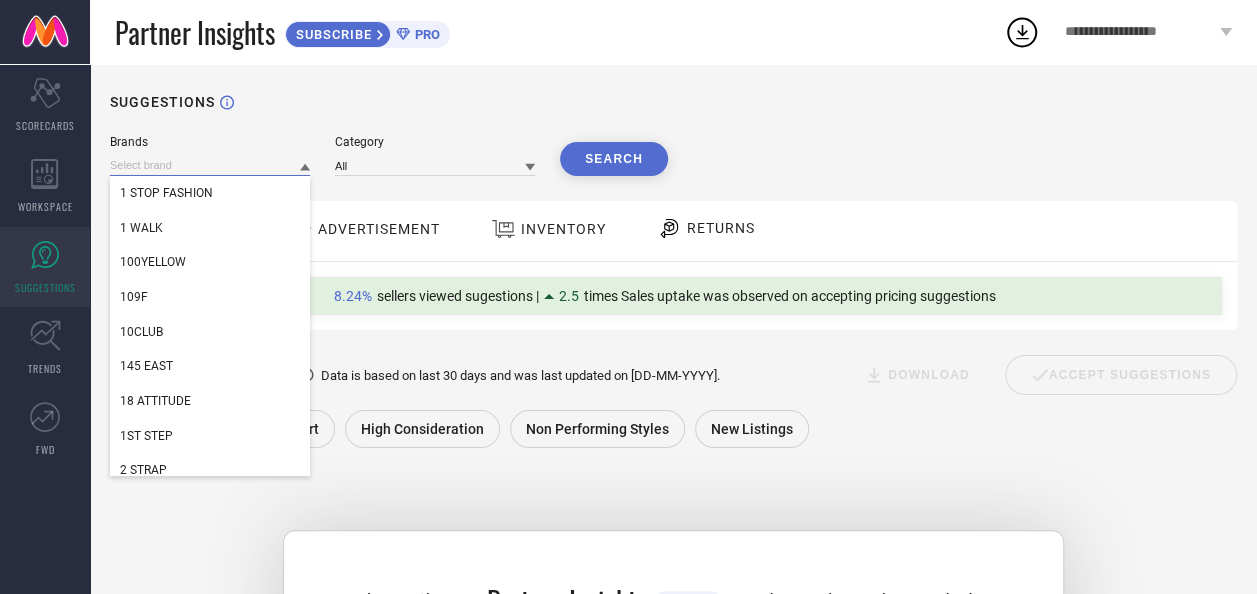click at bounding box center [210, 165] 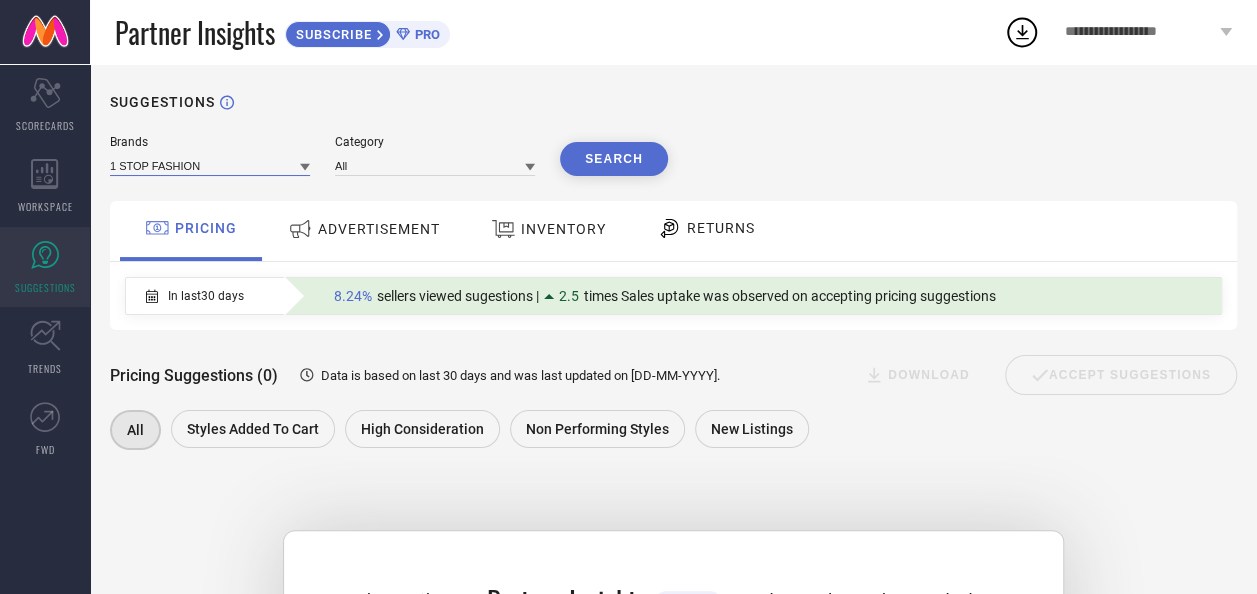 click at bounding box center [210, 165] 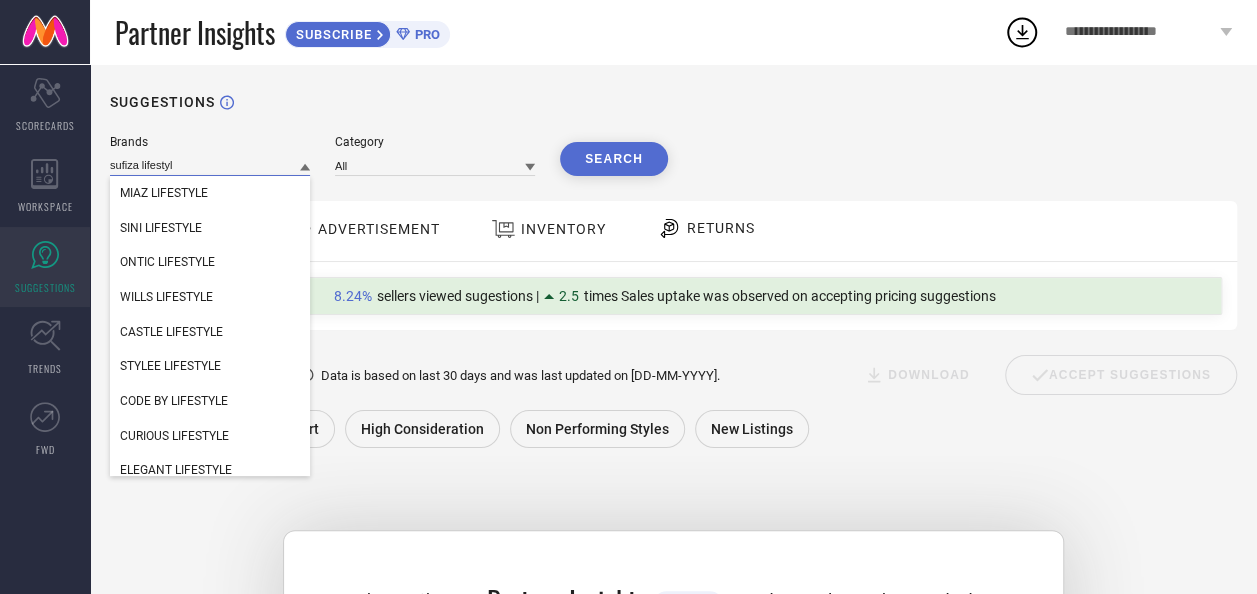 type on "sufiza lifestyle" 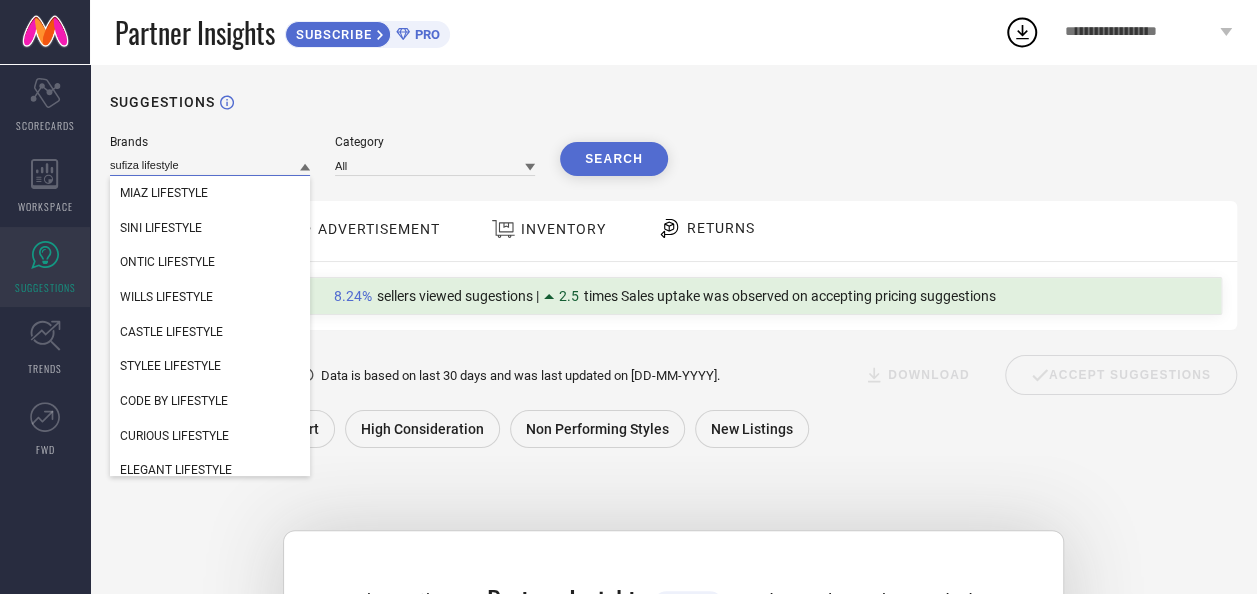 click on "sufiza lifestyle" at bounding box center (210, 165) 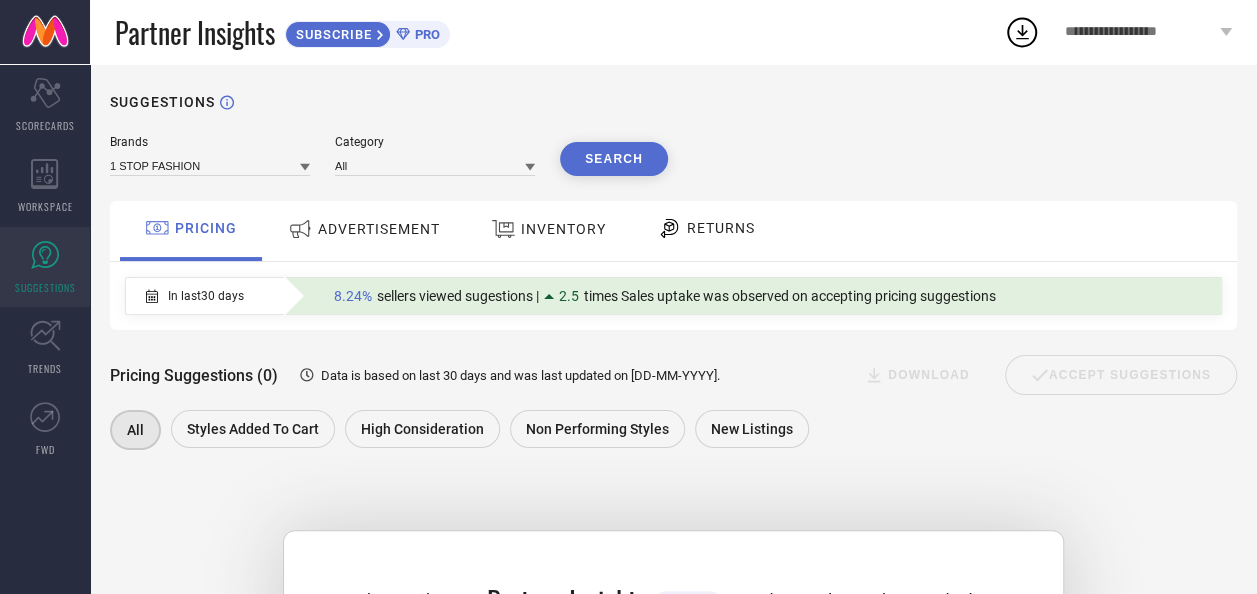 click on "Search" at bounding box center [614, 159] 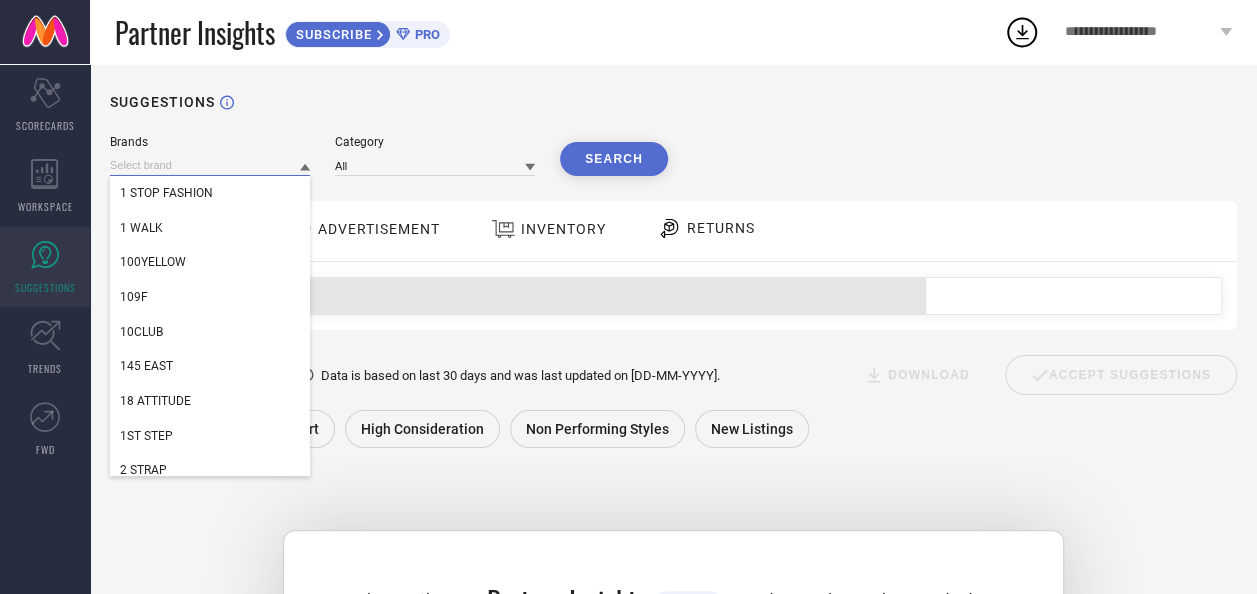 click at bounding box center (210, 165) 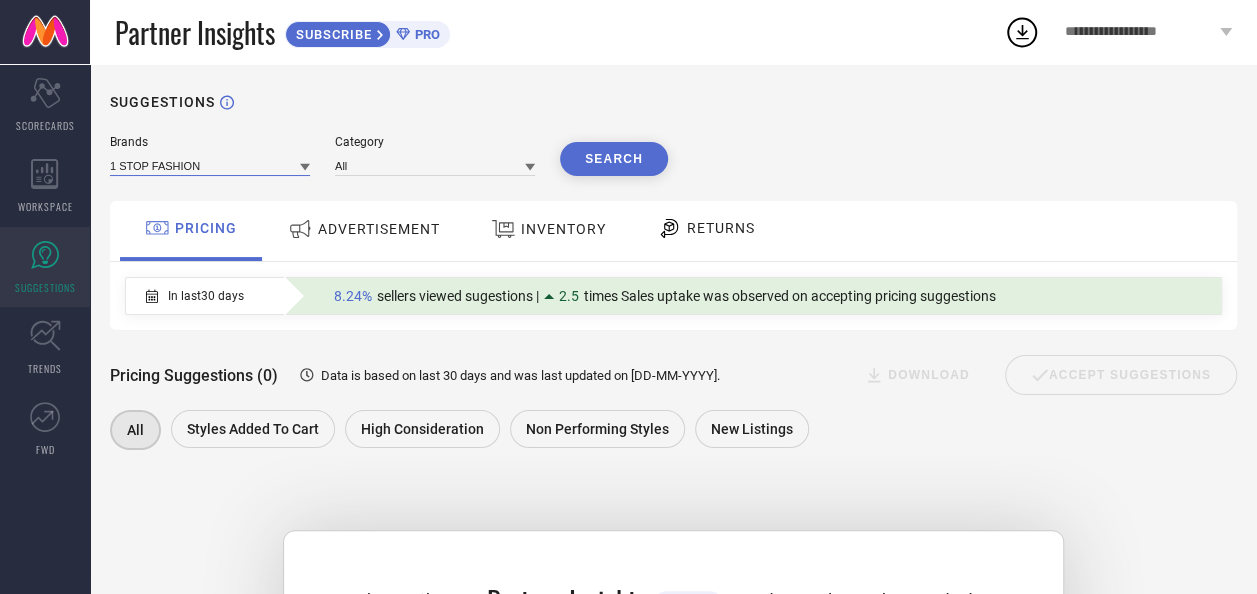 click at bounding box center [210, 165] 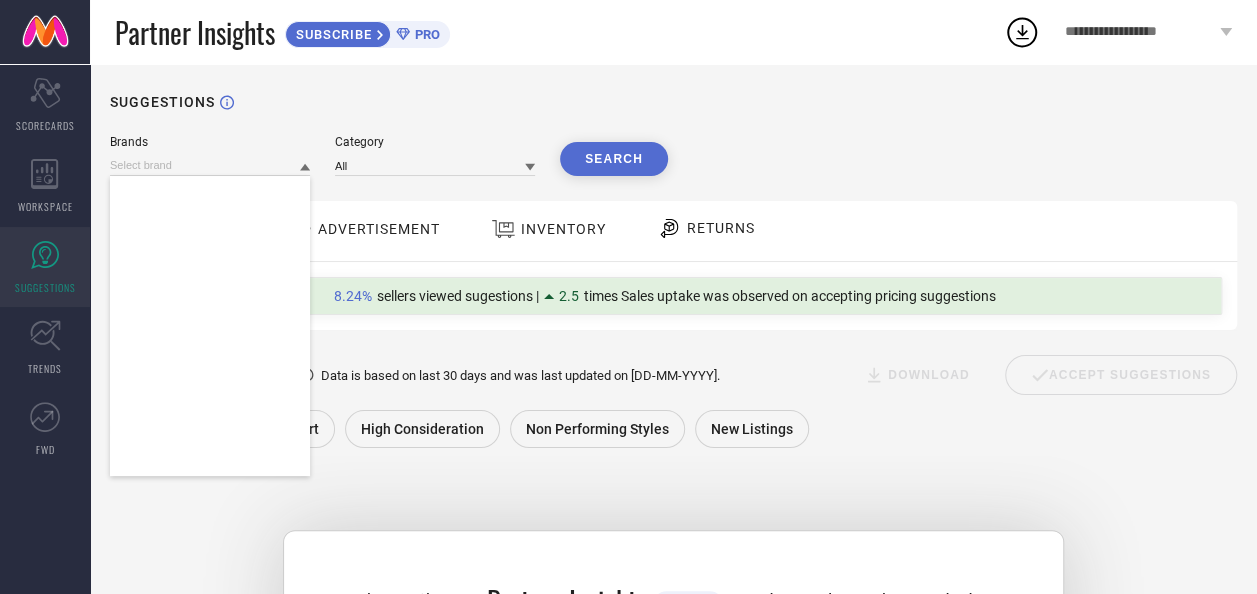 scroll, scrollTop: 270405, scrollLeft: 0, axis: vertical 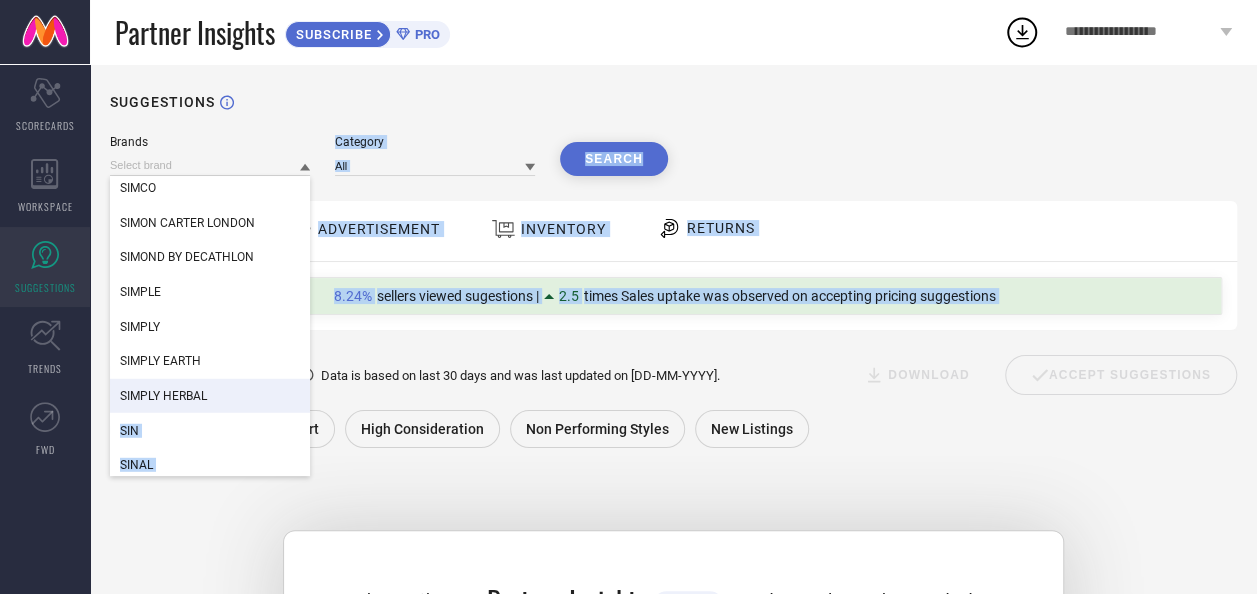 drag, startPoint x: 311, startPoint y: 396, endPoint x: 267, endPoint y: 400, distance: 44.181442 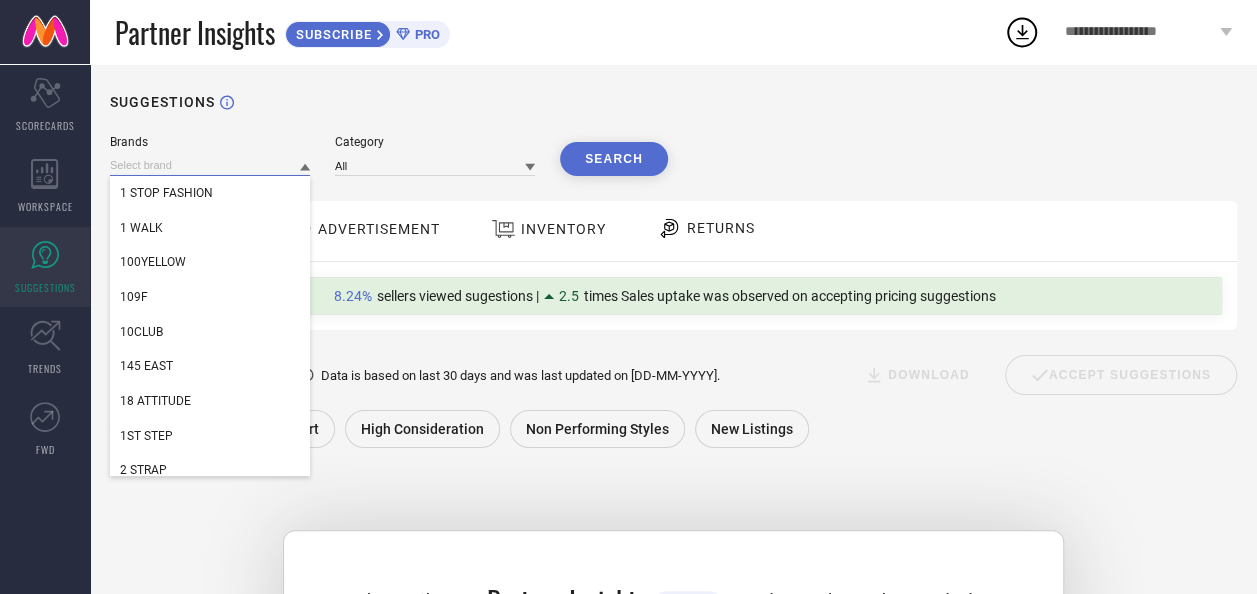 drag, startPoint x: 267, startPoint y: 400, endPoint x: 251, endPoint y: 160, distance: 240.53275 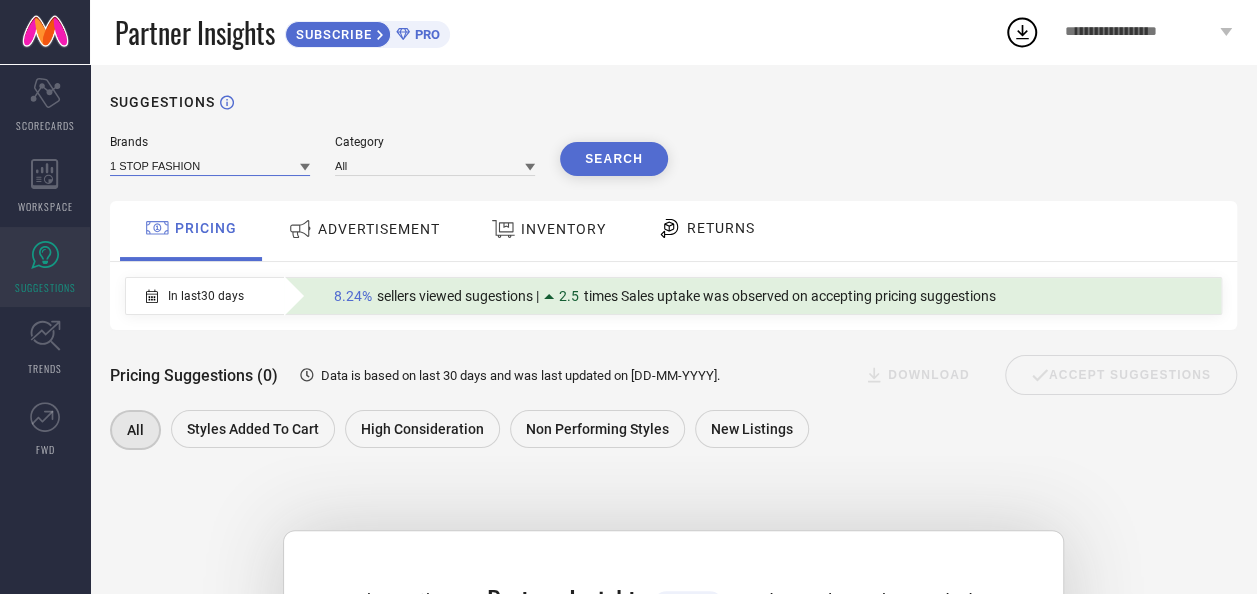 click at bounding box center [210, 165] 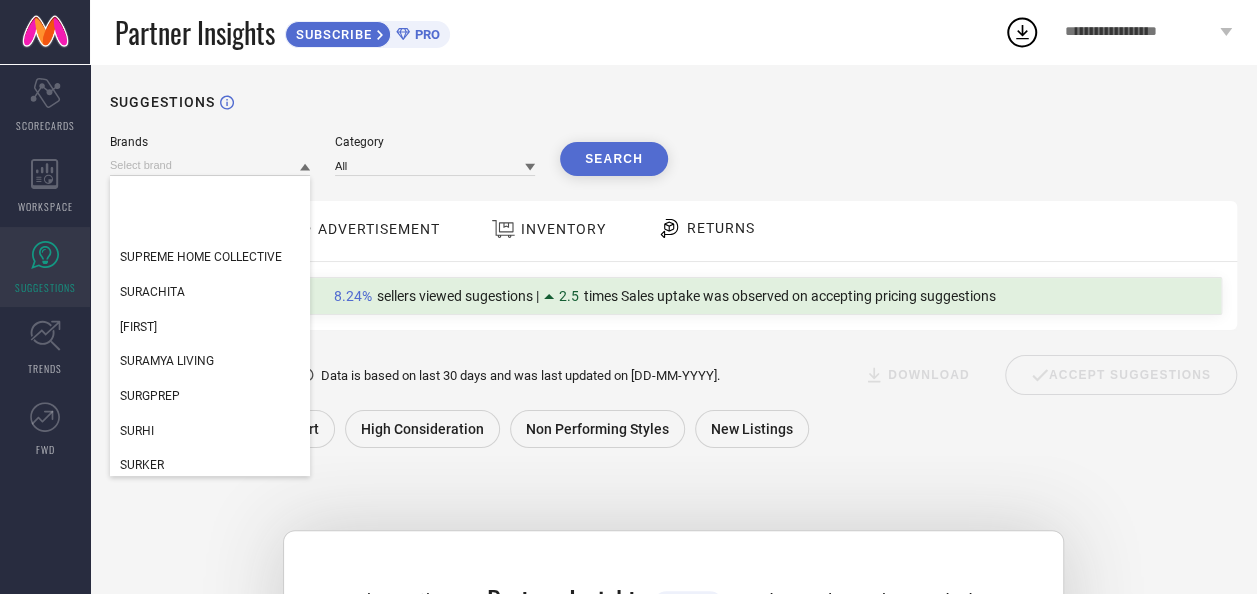 scroll, scrollTop: 286787, scrollLeft: 0, axis: vertical 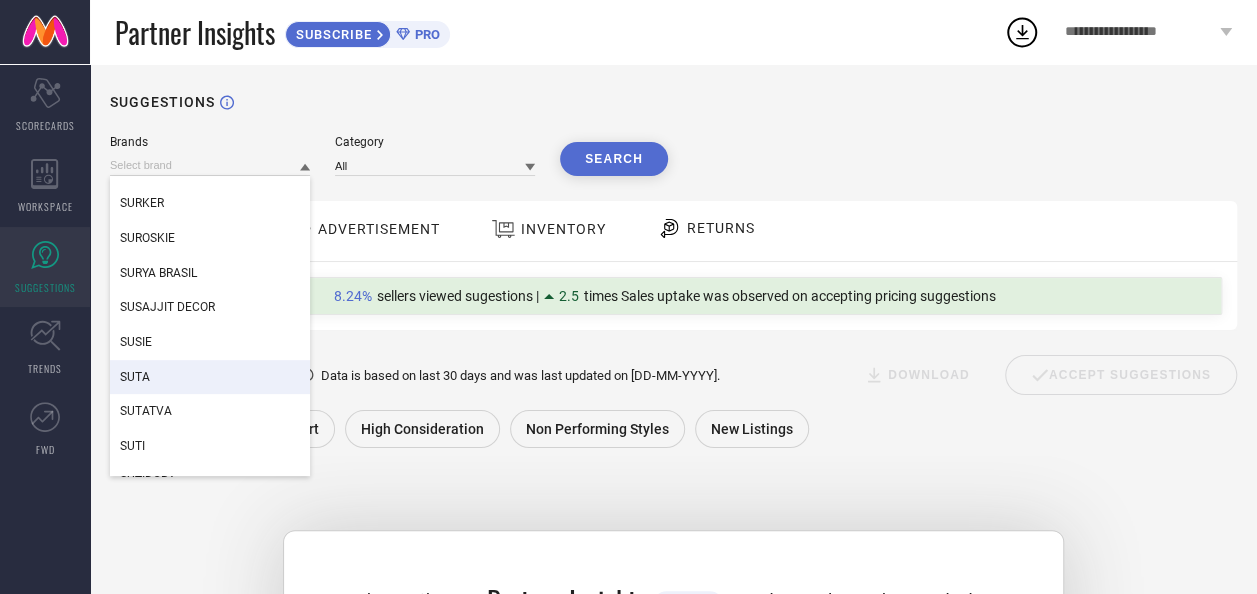 click on "SUTA" at bounding box center (210, 377) 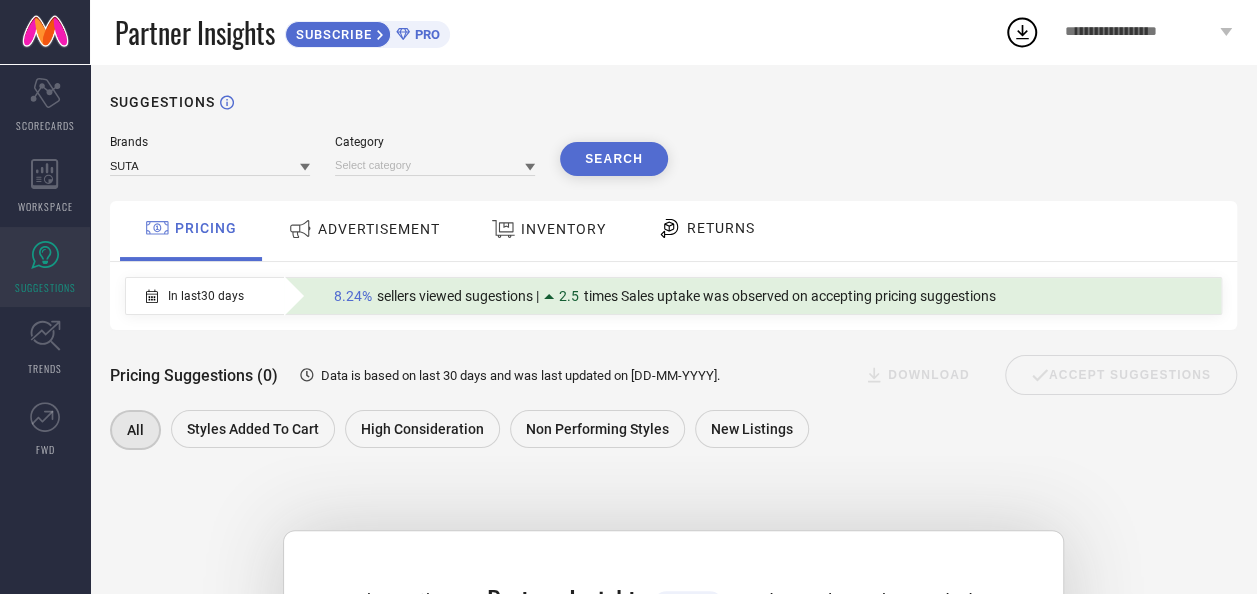 click on "Search" at bounding box center [614, 159] 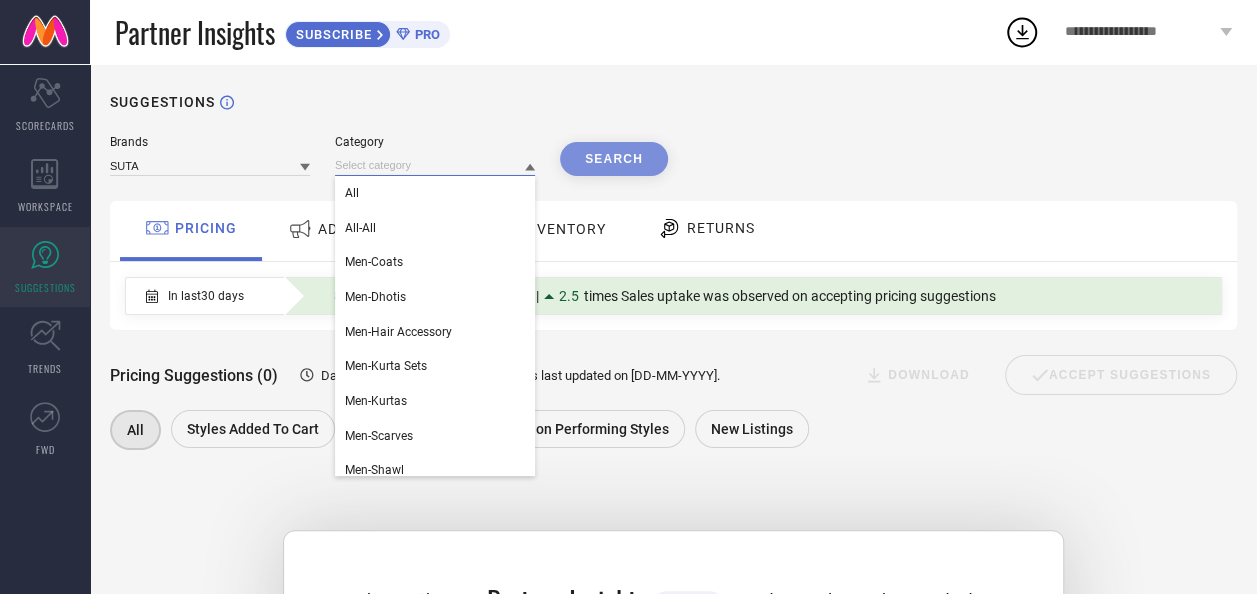 click at bounding box center [435, 165] 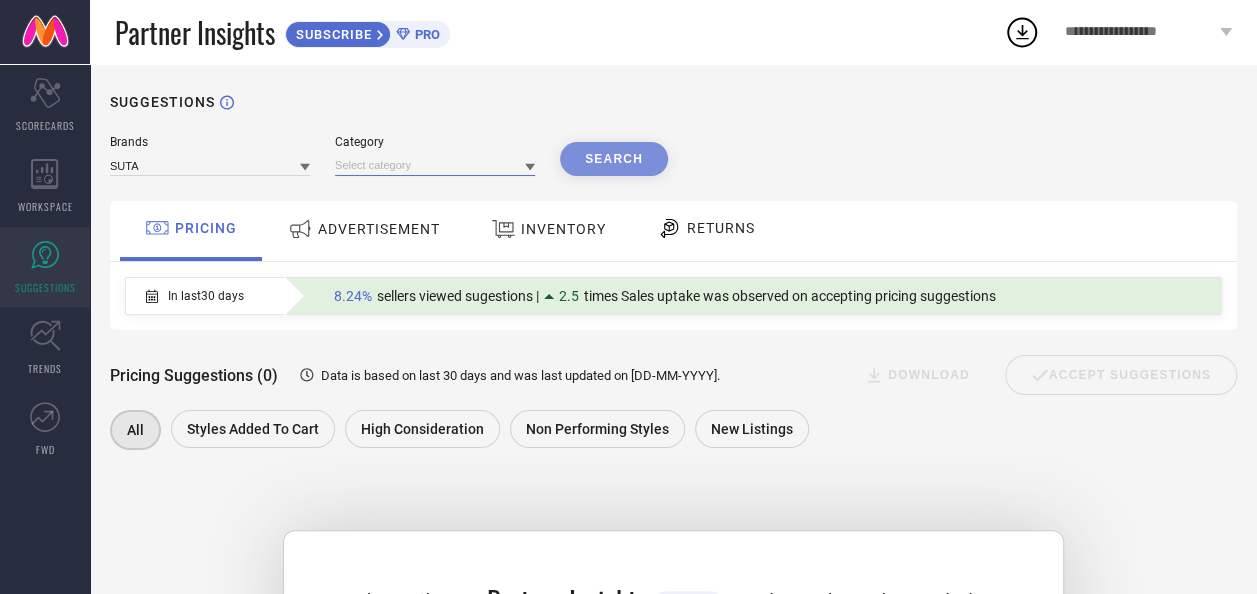 click at bounding box center [435, 165] 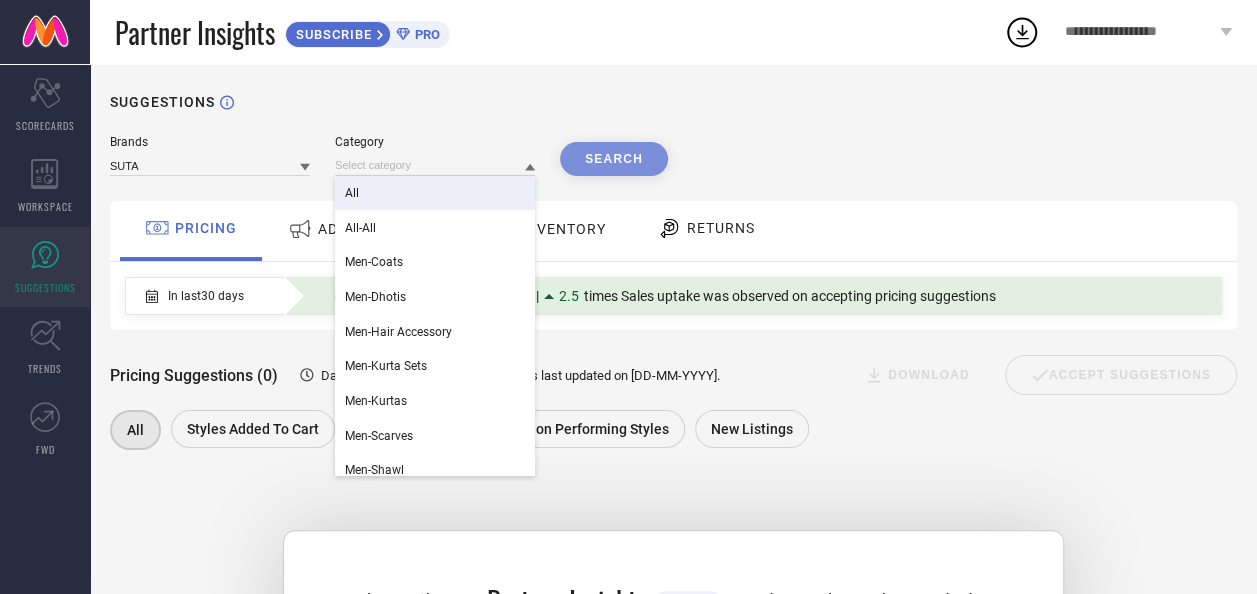click on "All" at bounding box center (435, 193) 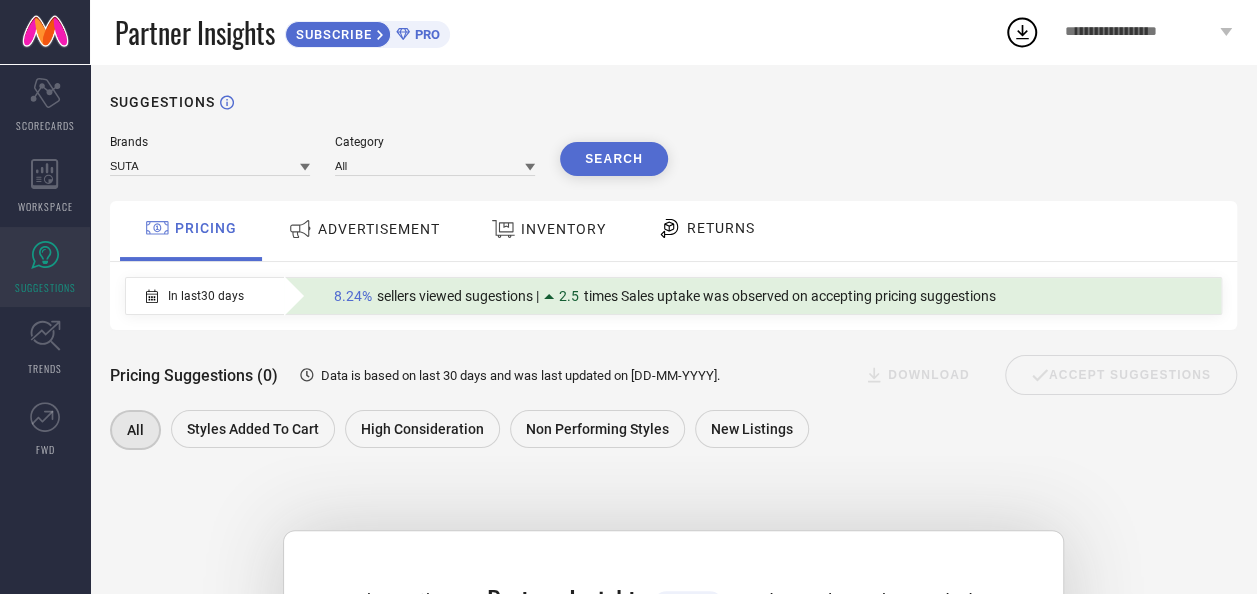 click on "Search" at bounding box center (614, 159) 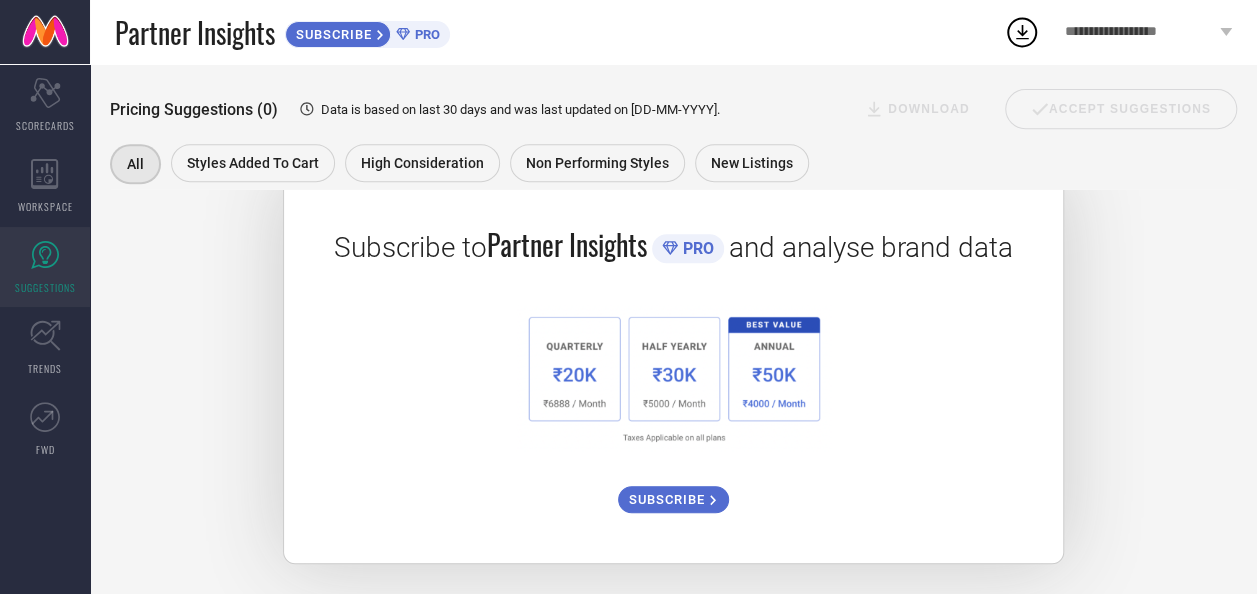 click on "SUGGESTIONS Brands SUTA Category All Search PRICING ADVERTISEMENT INVENTORY RETURNS In last 30 days 8.24% sellers viewed sugestions | 2.5 times Sales uptake was observed on accepting pricing suggestions Pricing Suggestions (0) Data is based on last 30 days and was last updated on 15-Nov-24 . DOWNLOAD ACCEPT SUGGESTIONS All Styles Added To Cart High Consideration Non Performing Styles New Listings Subscribe to Partner Insights PRO and analyse brand data SUBSCRIBE" at bounding box center [673, 150] 